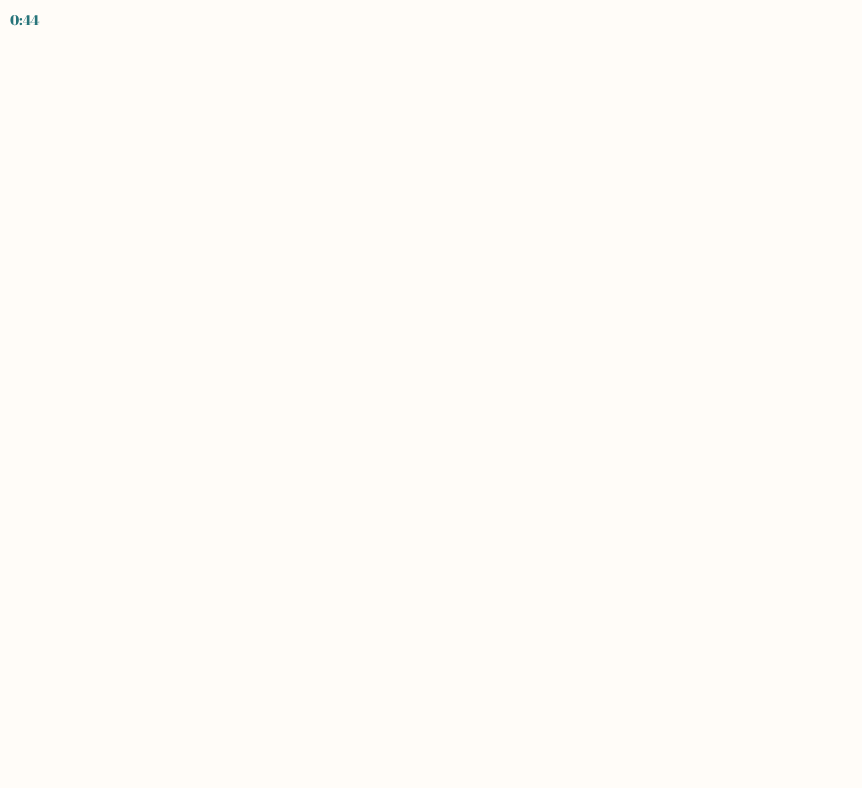 scroll, scrollTop: 0, scrollLeft: 0, axis: both 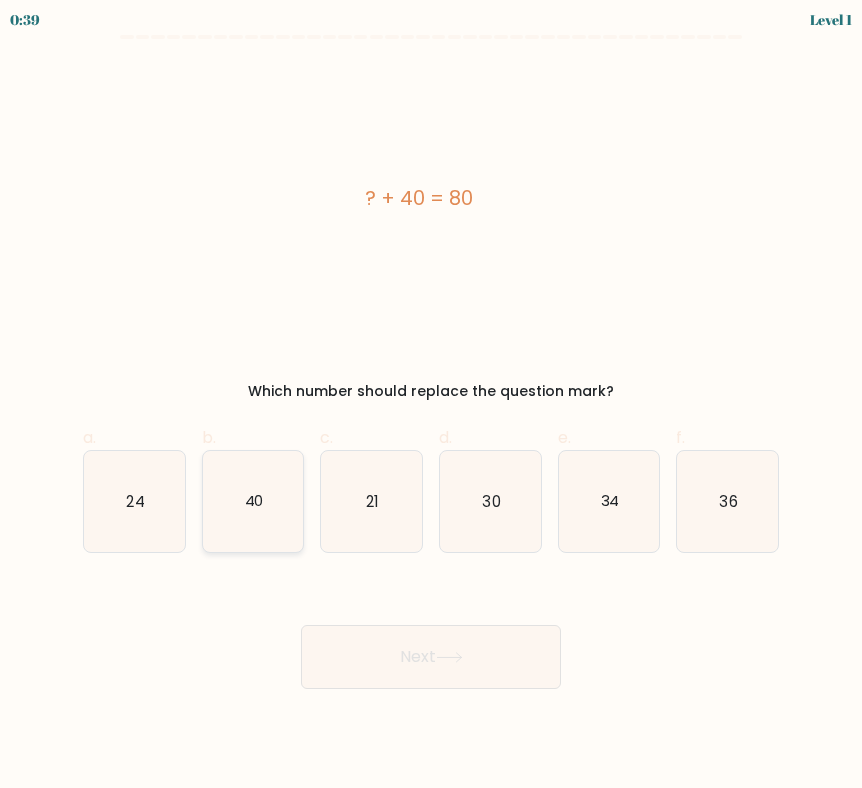 click on "40" at bounding box center (253, 501) 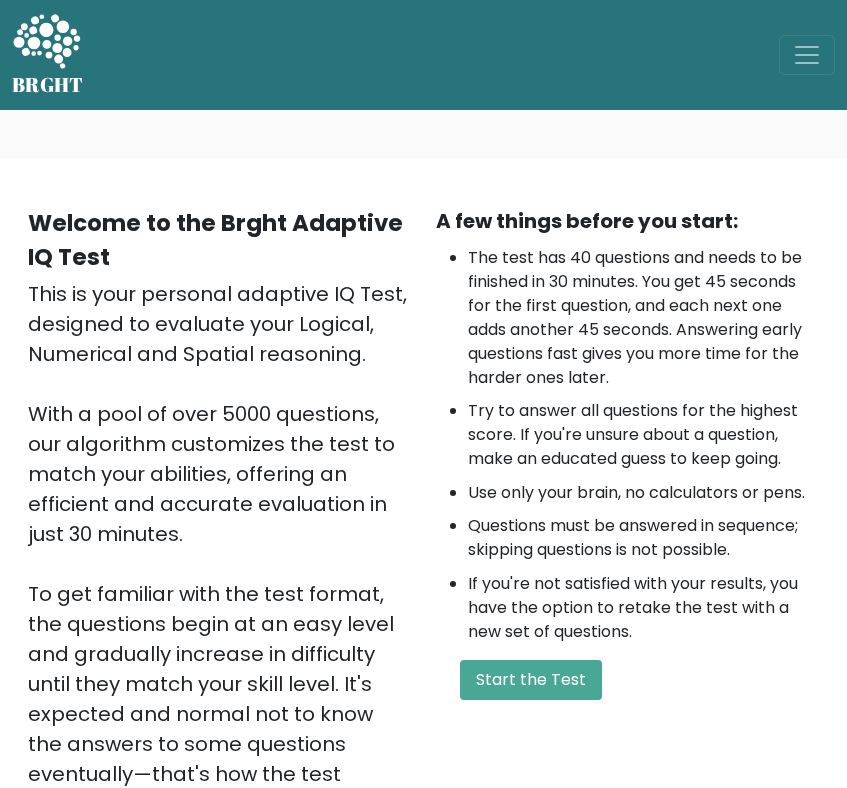 scroll, scrollTop: 0, scrollLeft: 0, axis: both 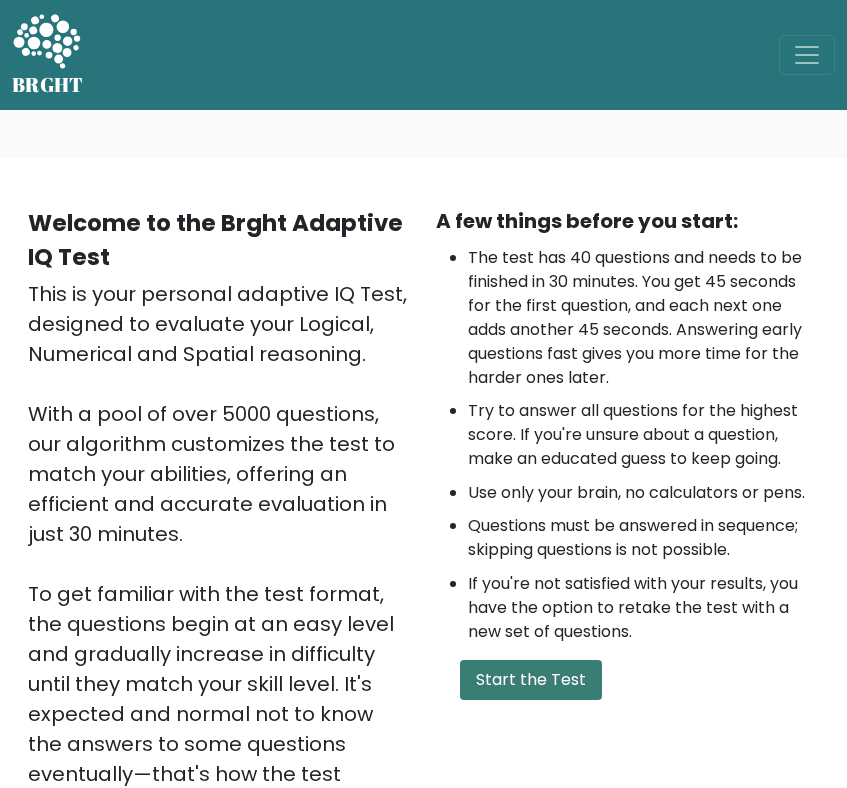 click on "Start the Test" at bounding box center [531, 680] 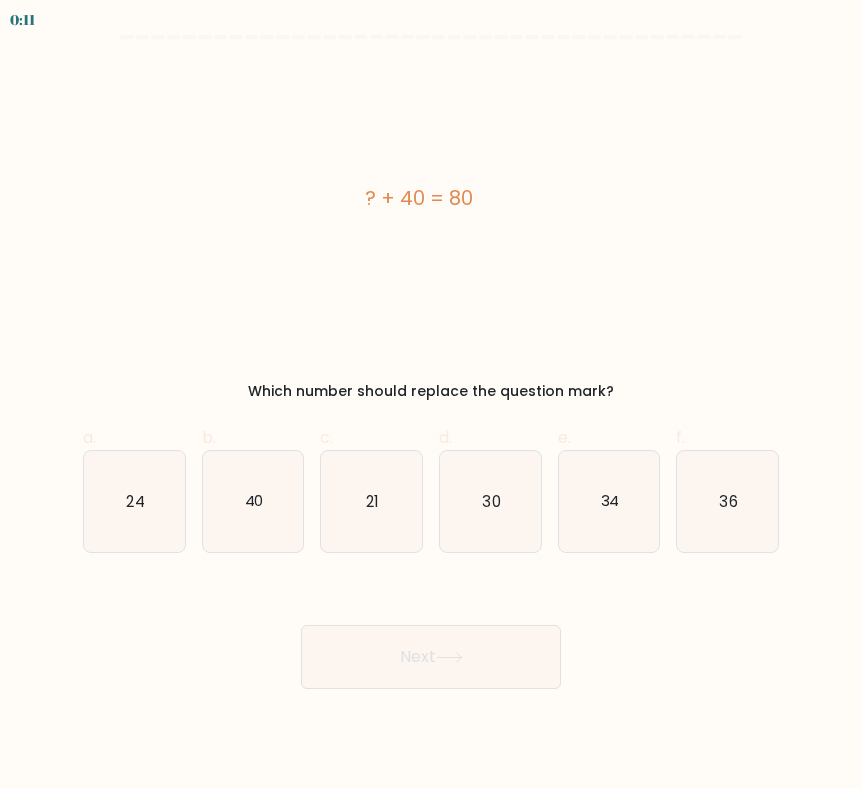 scroll, scrollTop: 0, scrollLeft: 0, axis: both 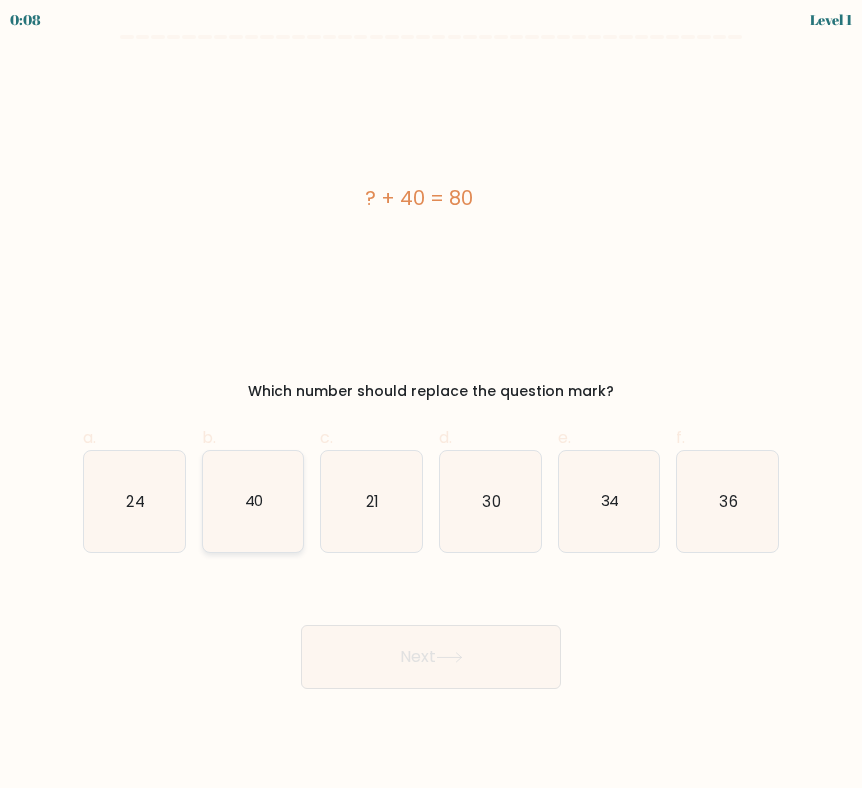 click on "40" at bounding box center [253, 501] 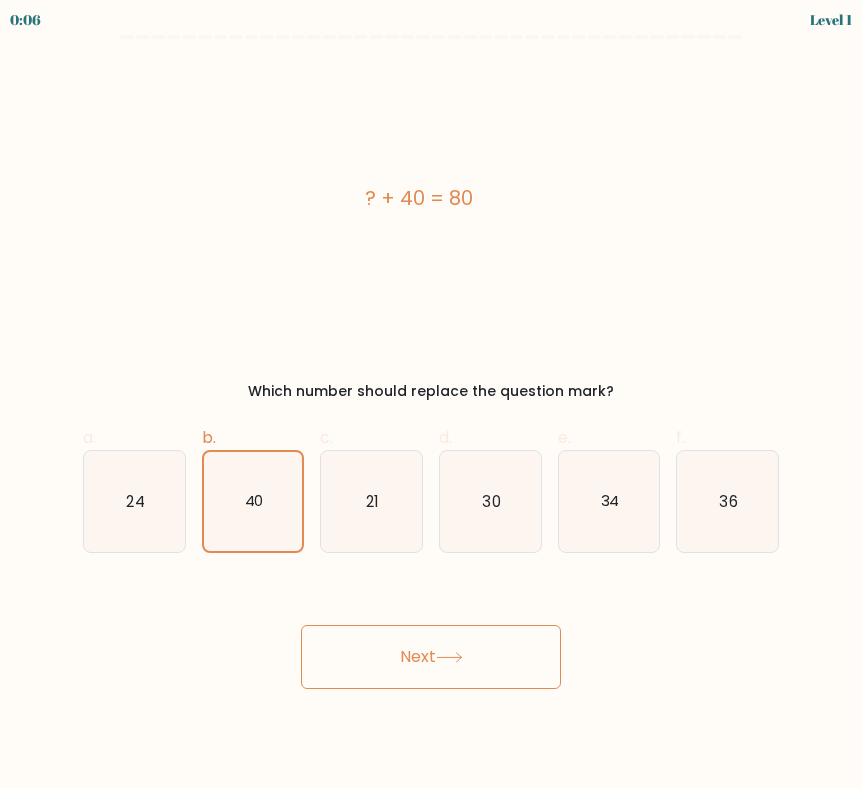 click on "Next" at bounding box center [431, 657] 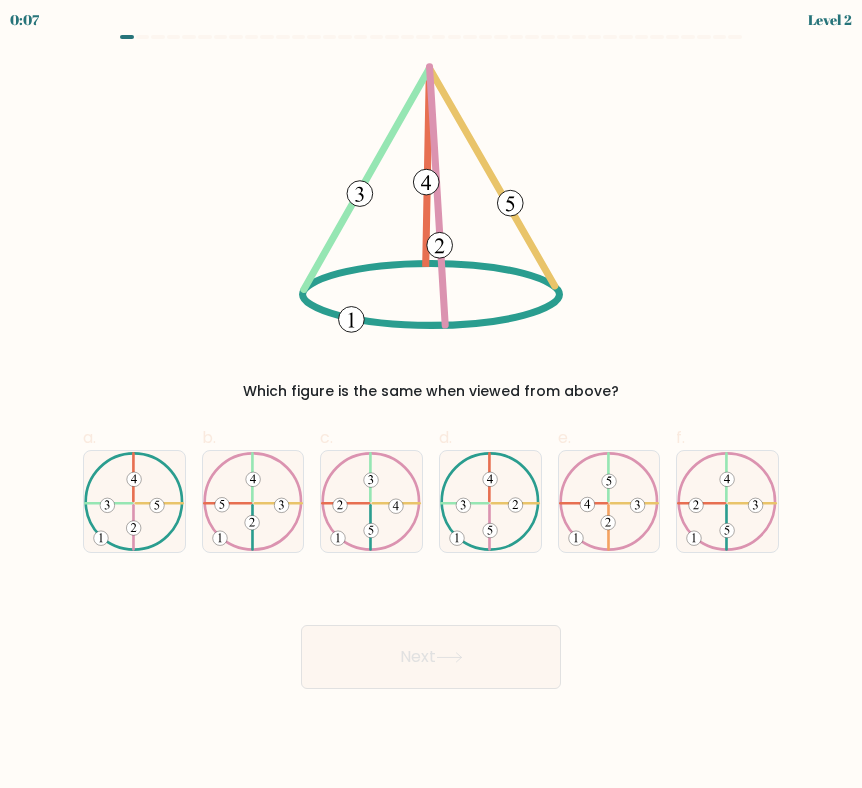 click on "Which figure is the same when viewed from above?" at bounding box center [431, 232] 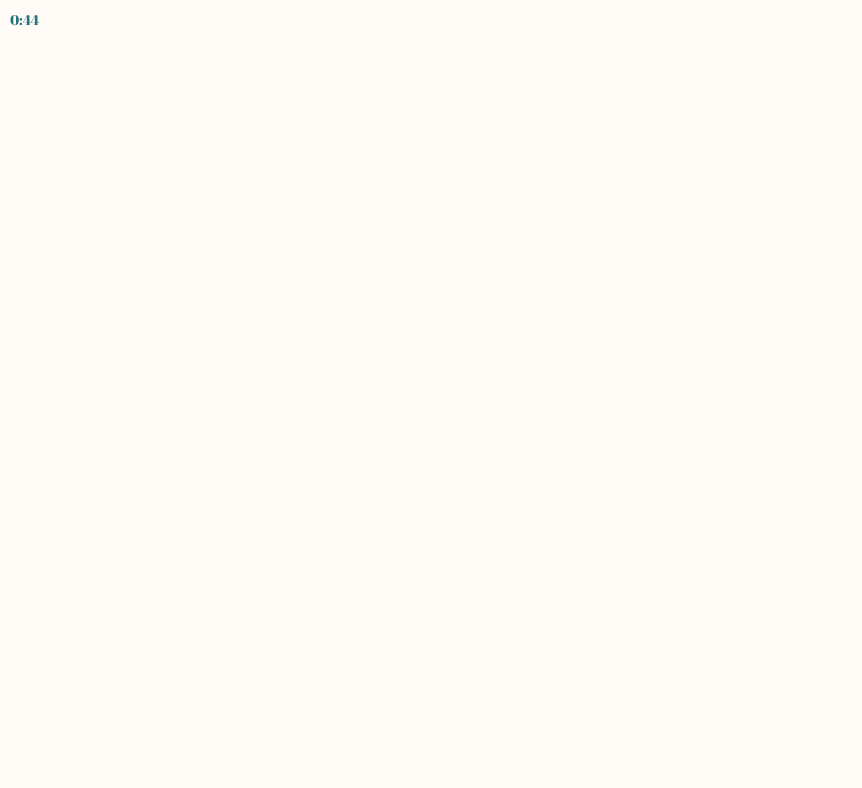 scroll, scrollTop: 0, scrollLeft: 0, axis: both 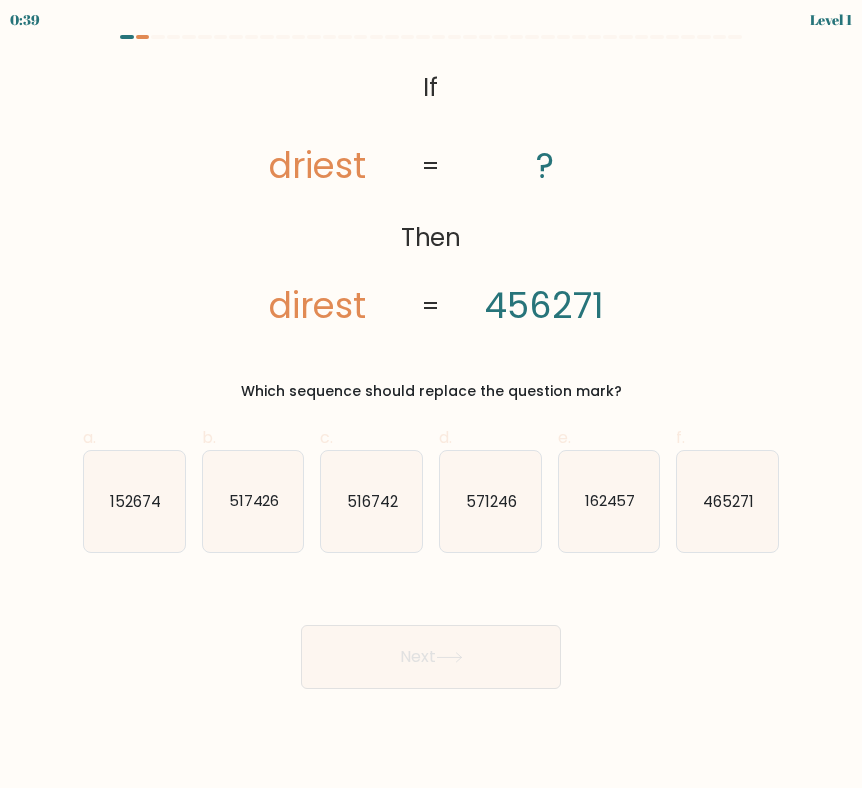 click on "@import url('https://fonts.googleapis.com/css?family=Abril+Fatface:400,100,100italic,300,300italic,400italic,500,500italic,700,700italic,900,900italic');           If       Then       driest       direst       ?       456271       =       =
Which sequence should replace the question mark?" at bounding box center (431, 232) 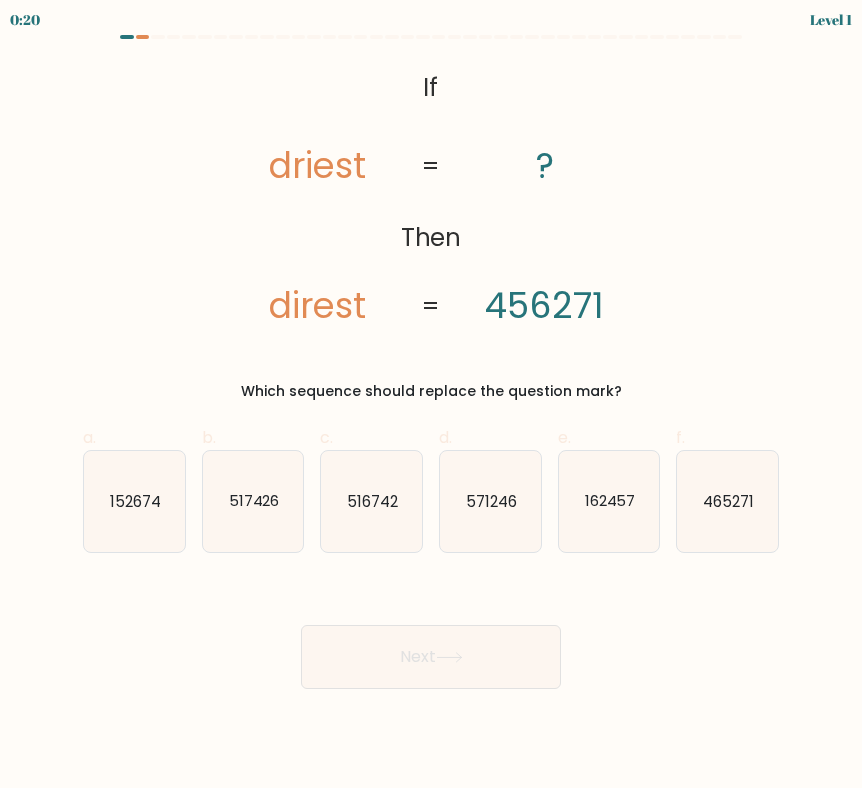drag, startPoint x: 701, startPoint y: 152, endPoint x: 670, endPoint y: 226, distance: 80.23092 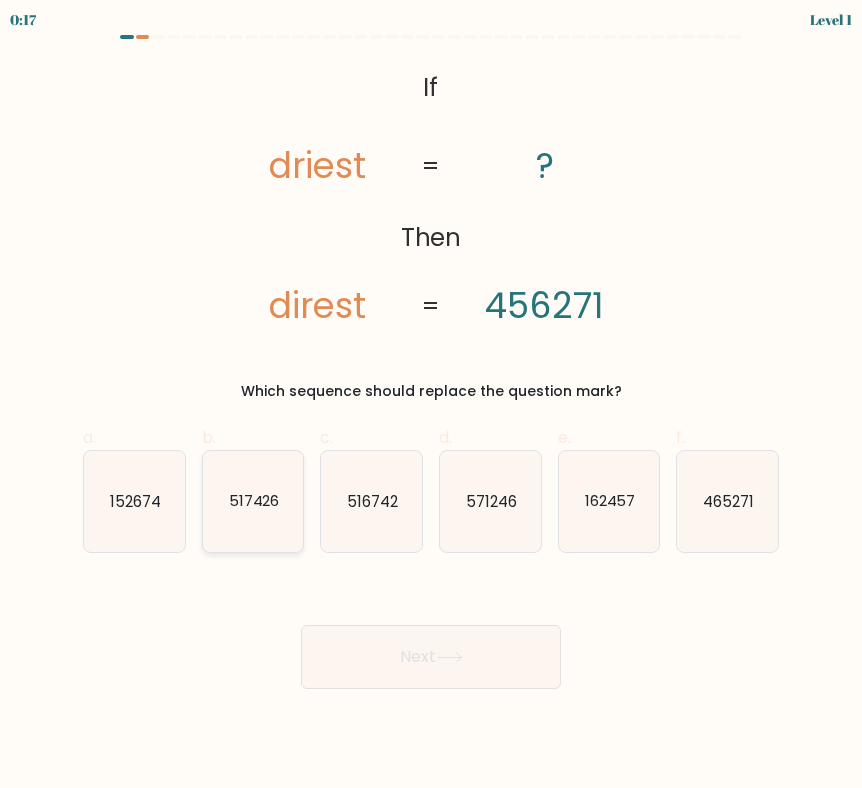 click on "517426" at bounding box center [253, 500] 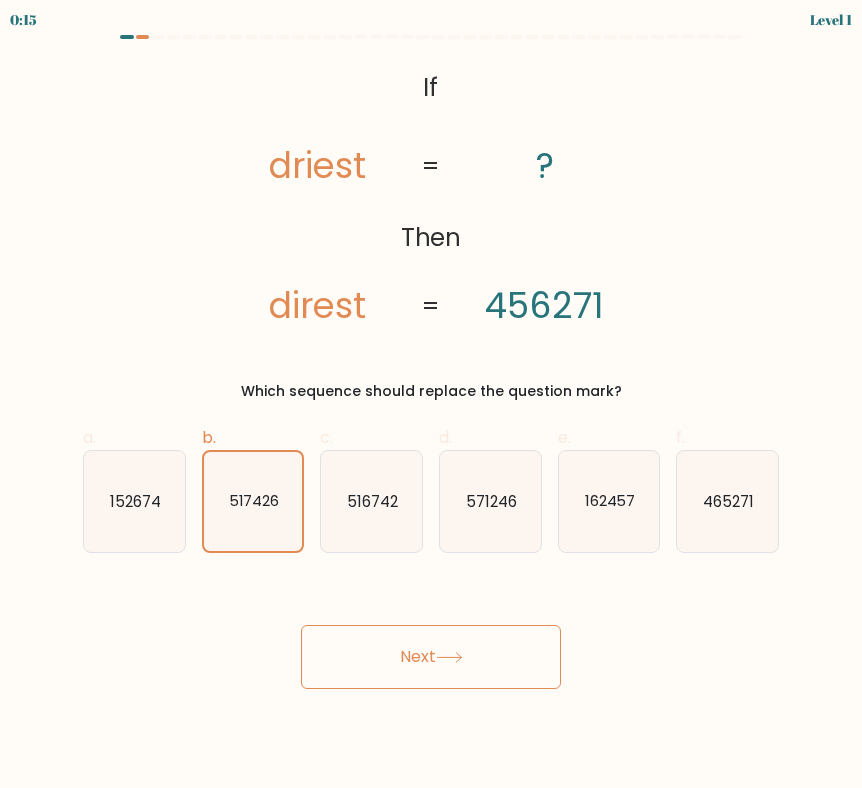 click on "Next" at bounding box center (431, 657) 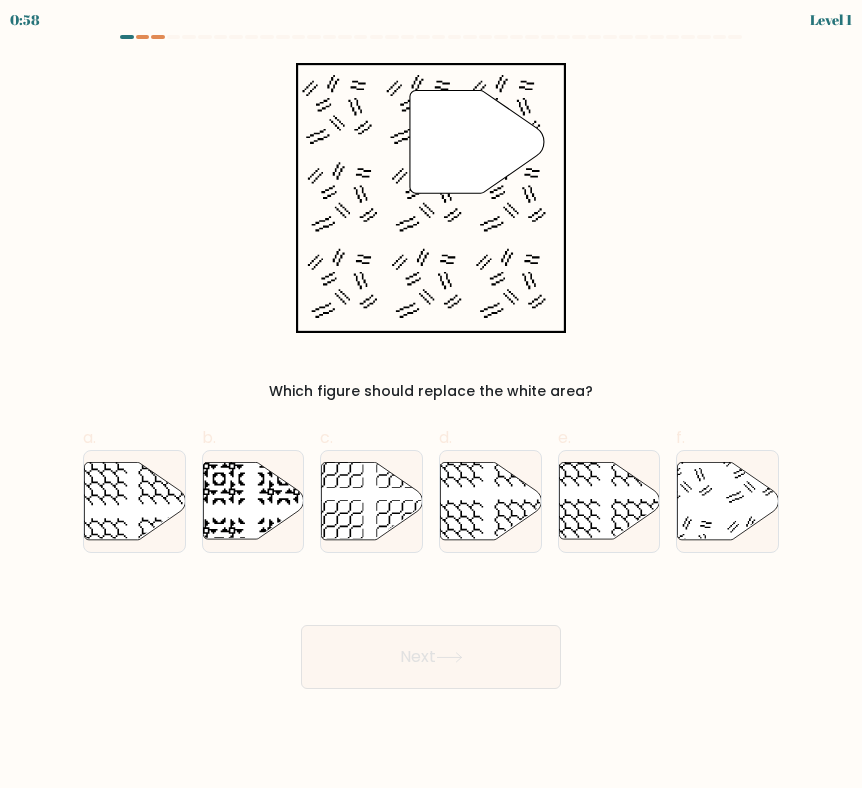 type 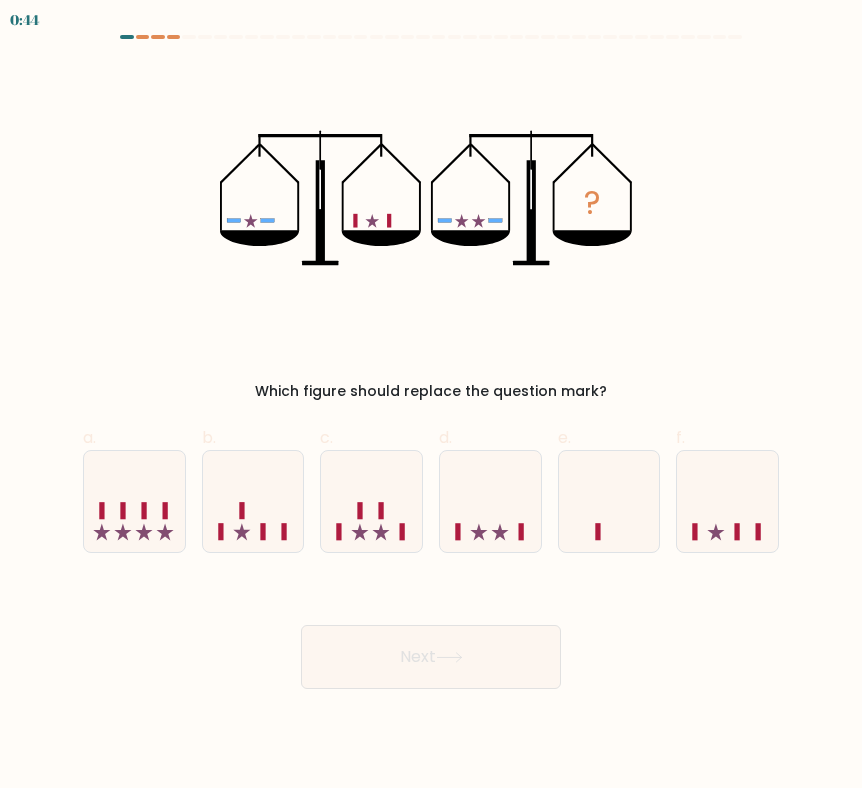 scroll, scrollTop: 0, scrollLeft: 0, axis: both 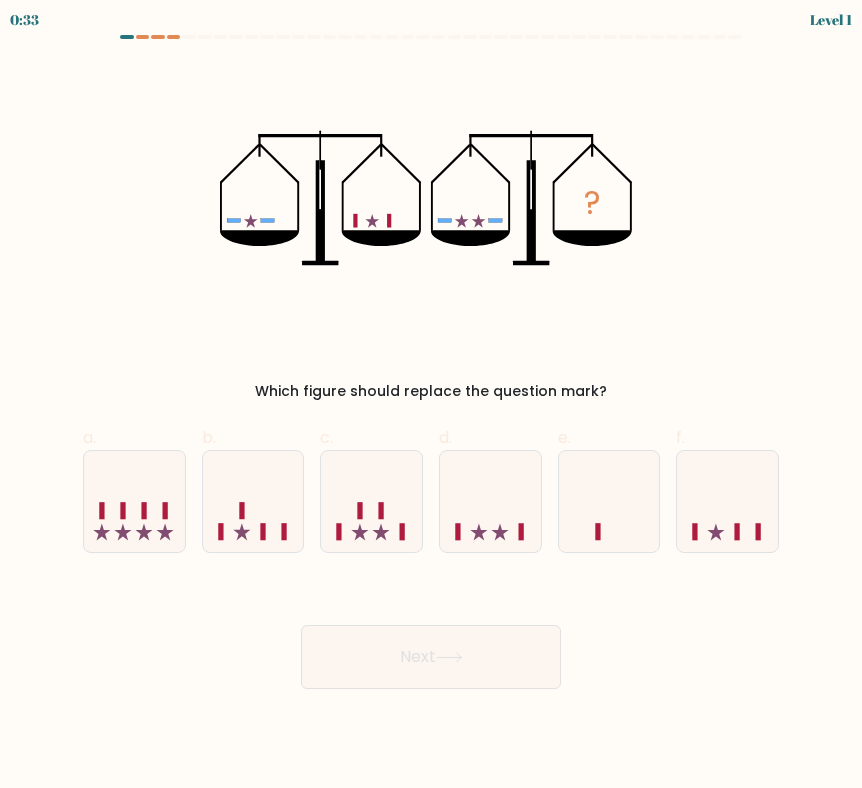 click on "?
Which figure should replace the question mark?" at bounding box center [431, 232] 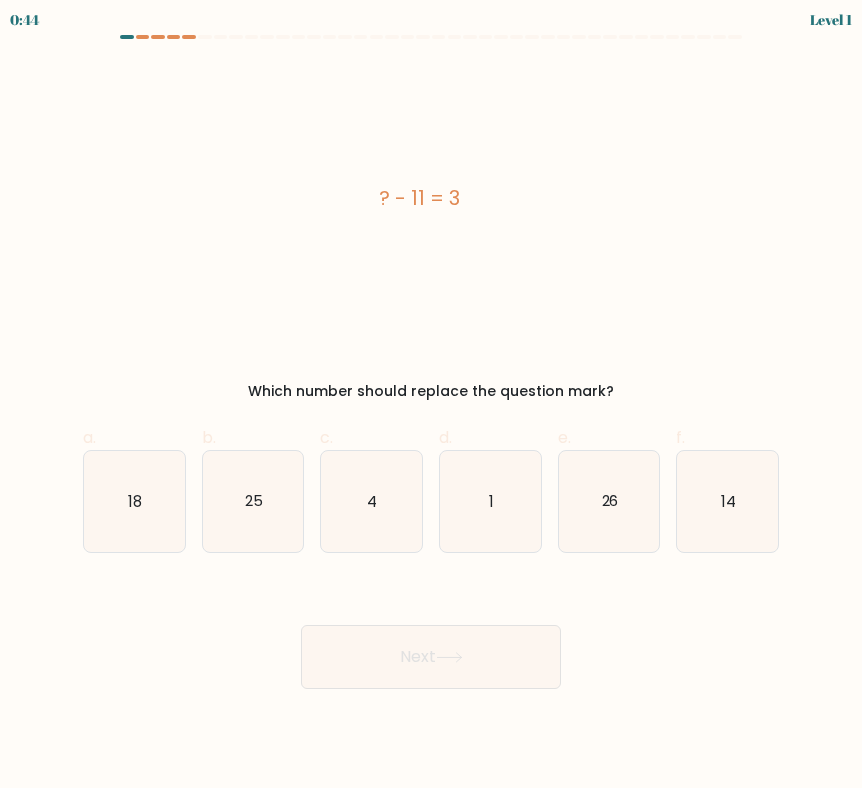 scroll, scrollTop: 0, scrollLeft: 0, axis: both 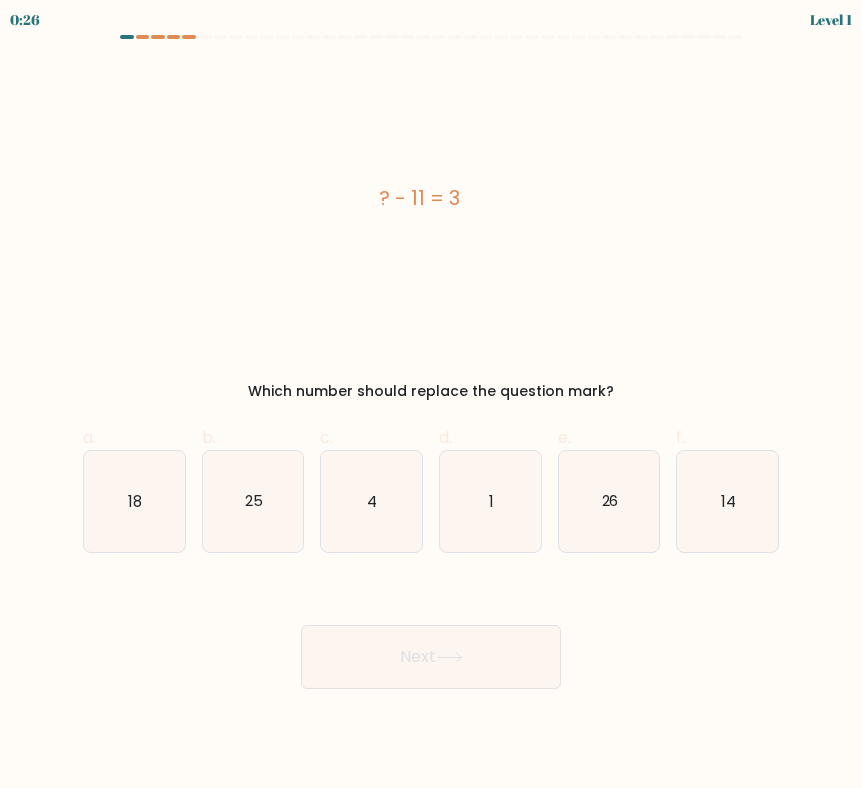 click on "? - 11 = 3" at bounding box center (419, 198) 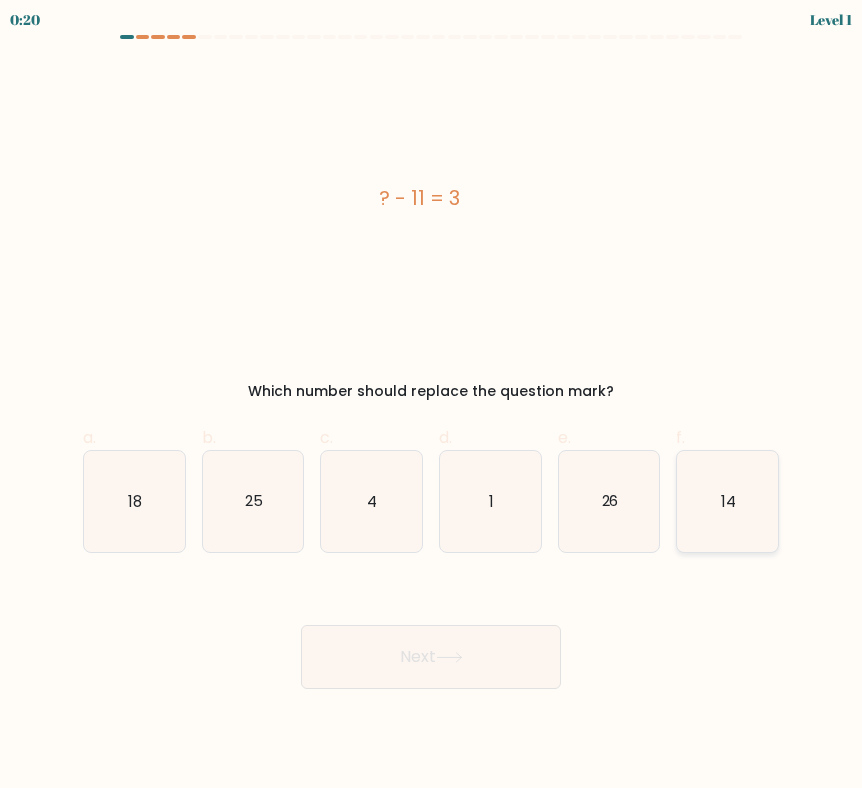 click on "14" at bounding box center [727, 501] 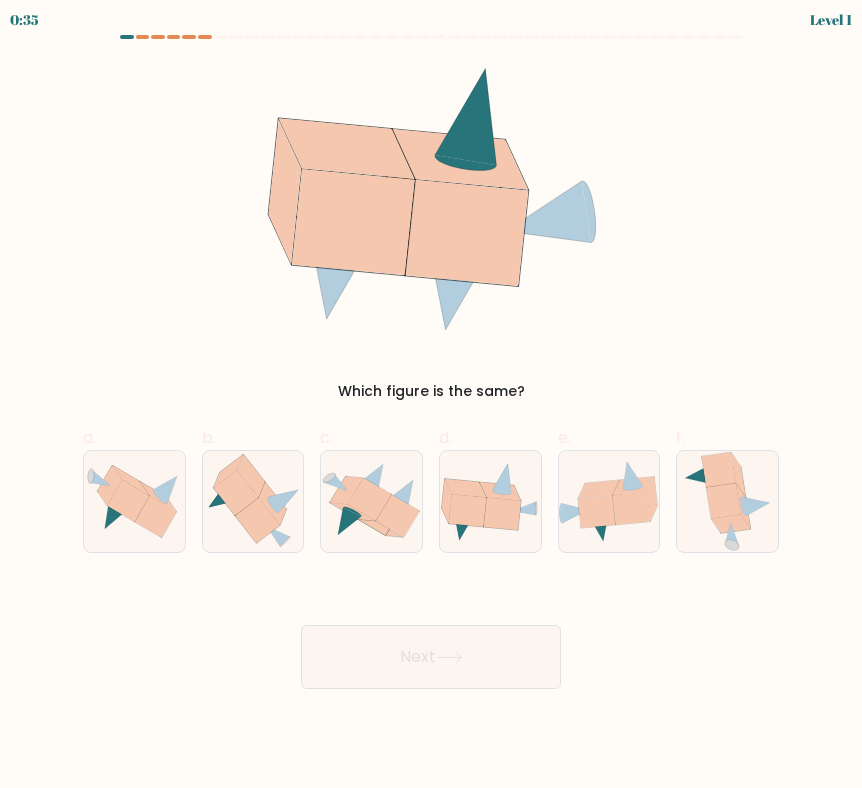 scroll, scrollTop: 0, scrollLeft: 0, axis: both 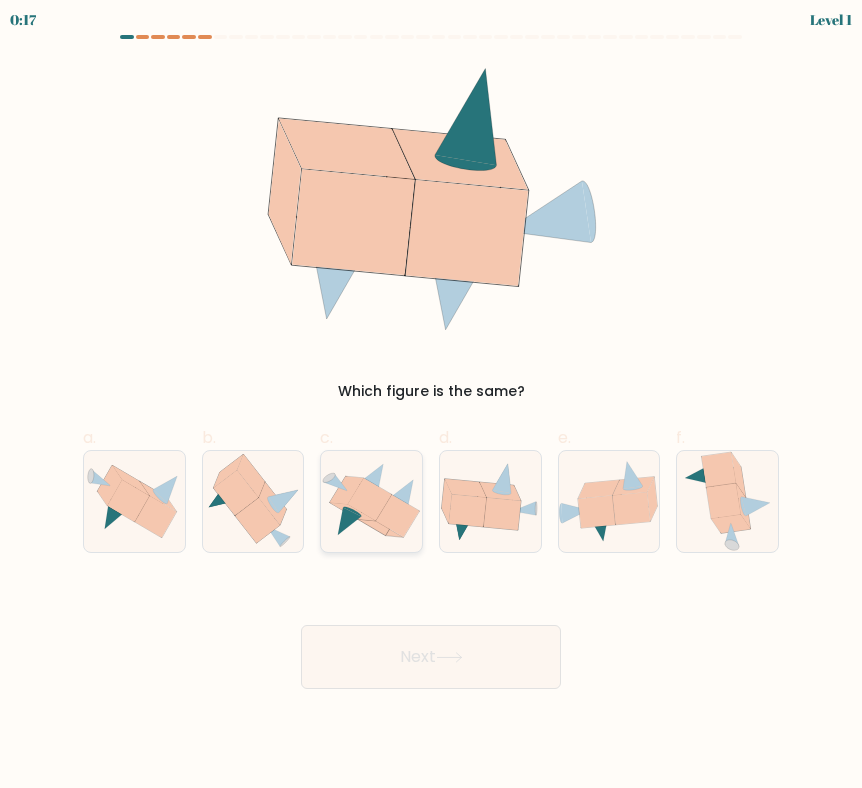 click at bounding box center [398, 516] 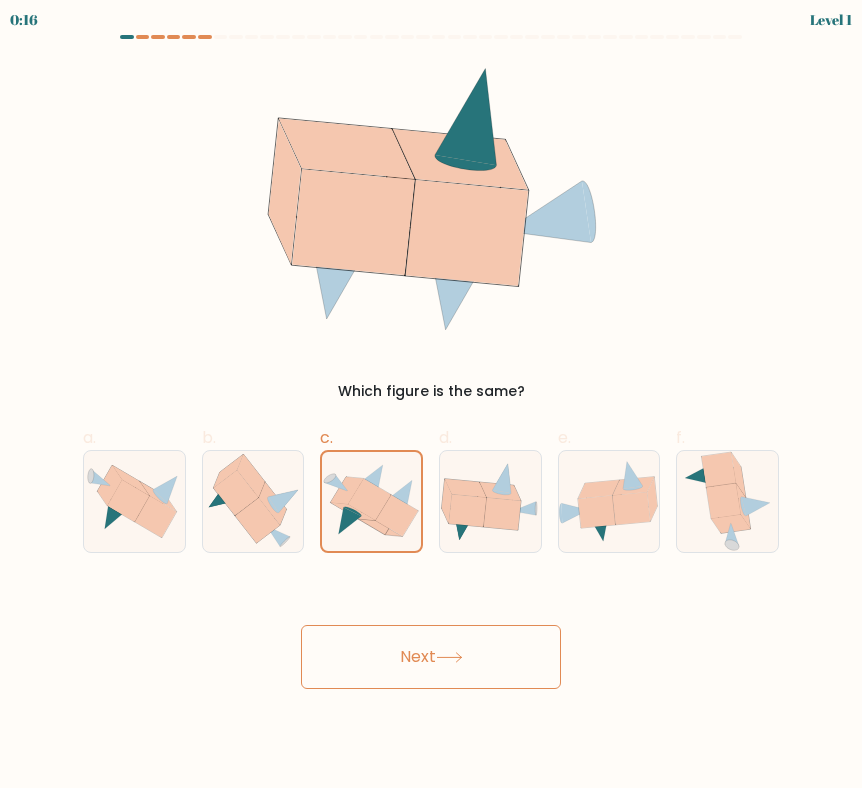 click on "Next" at bounding box center [431, 657] 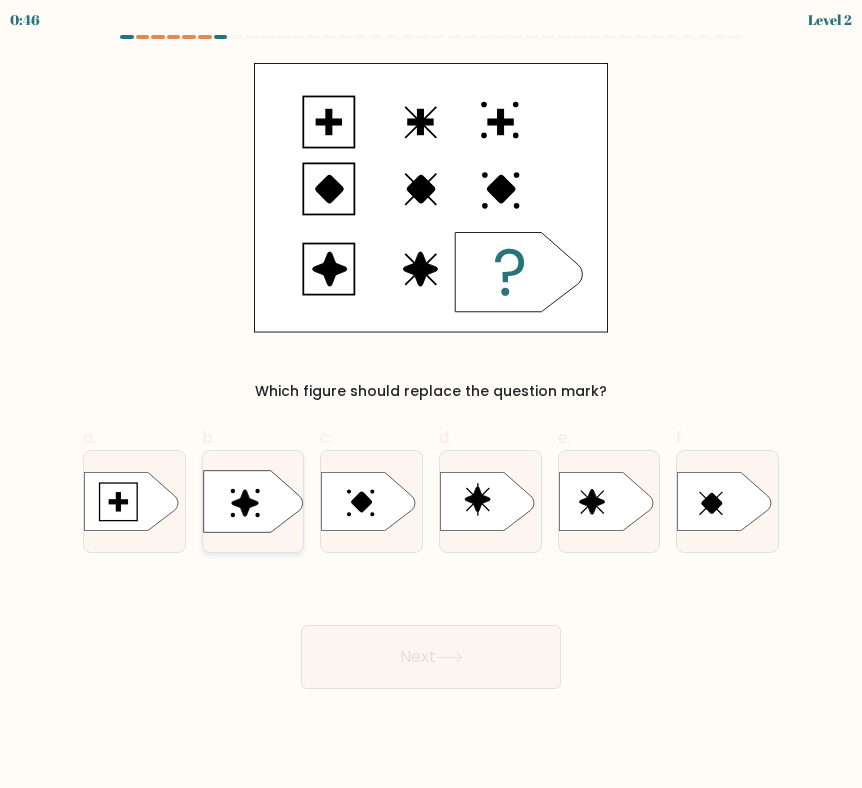 click at bounding box center (245, 503) 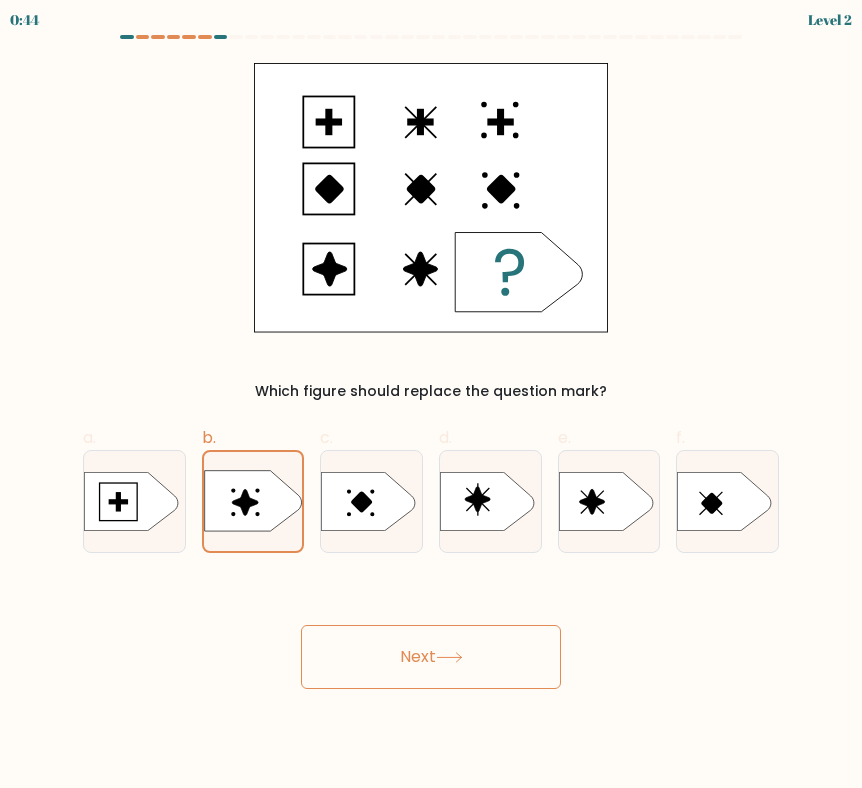 click at bounding box center (449, 657) 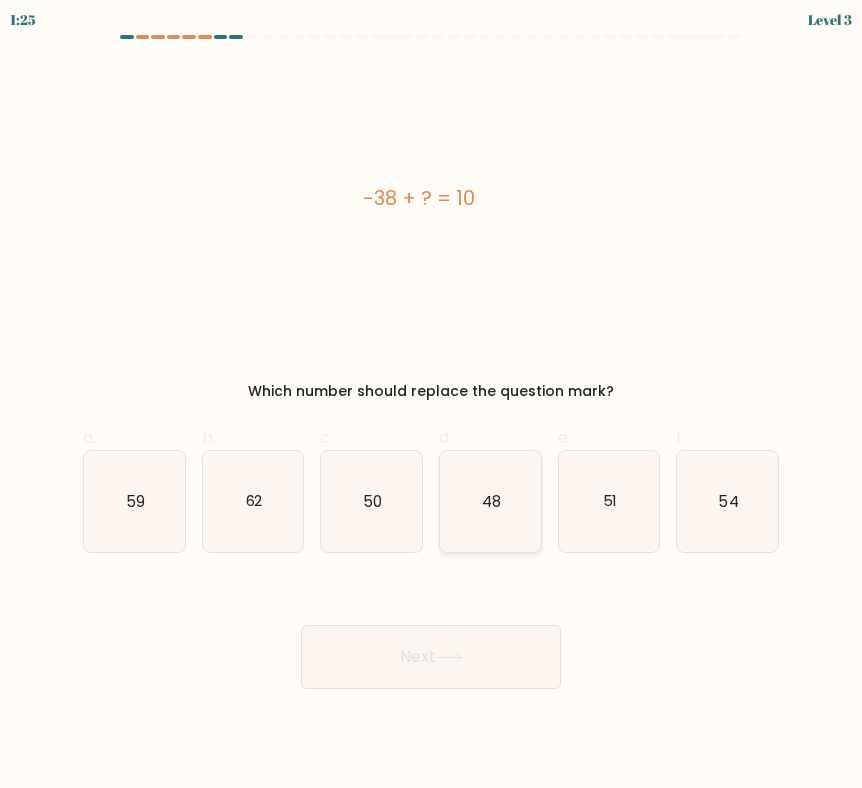 click on "48" at bounding box center (491, 500) 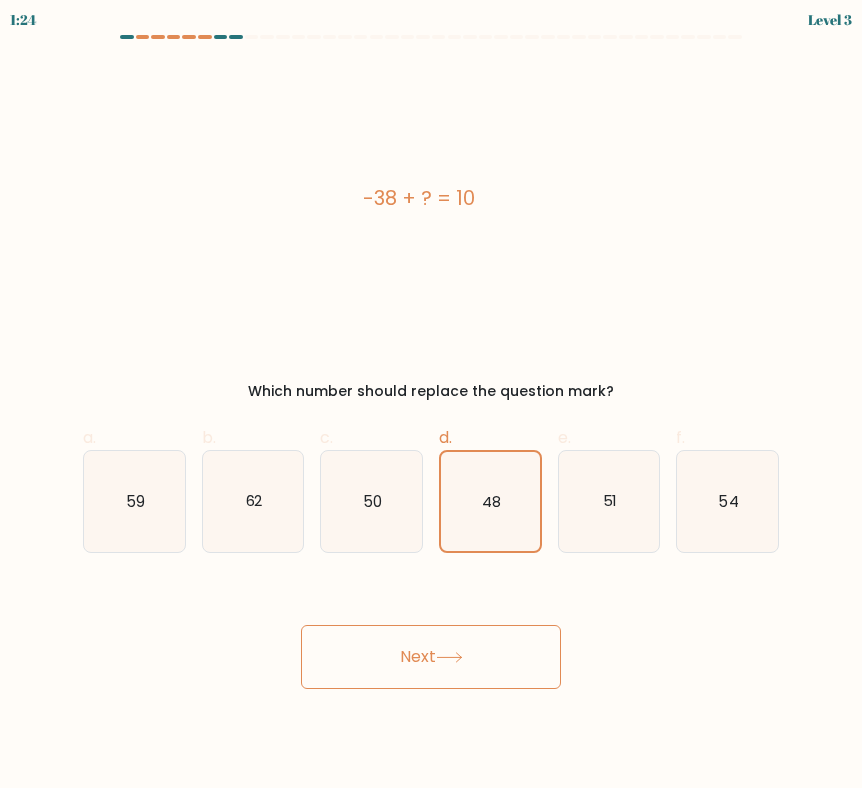 click on "Next" at bounding box center [431, 657] 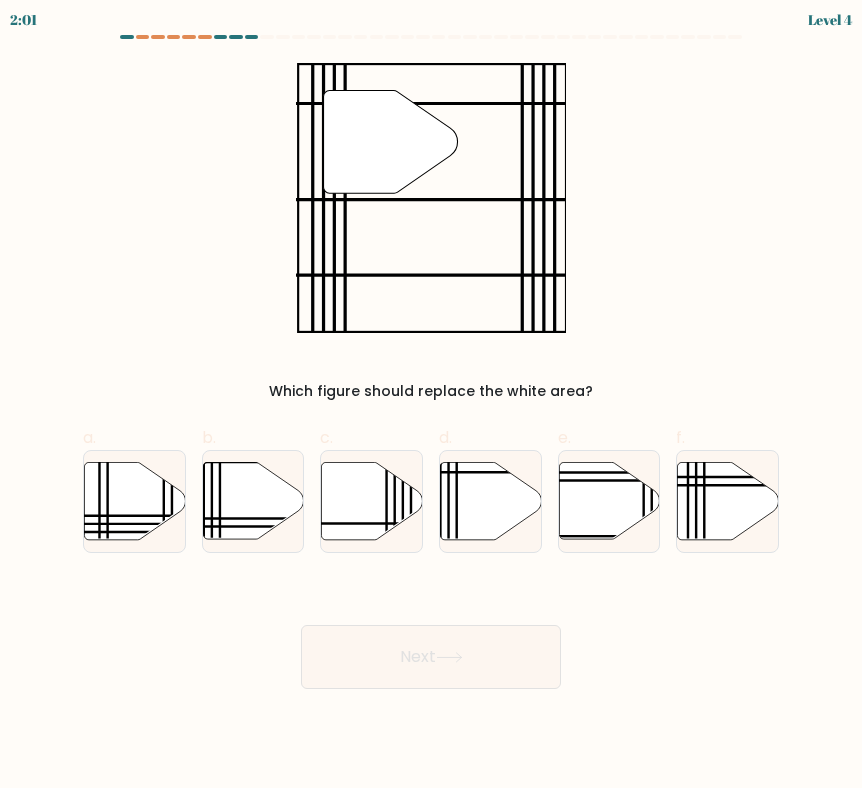 type 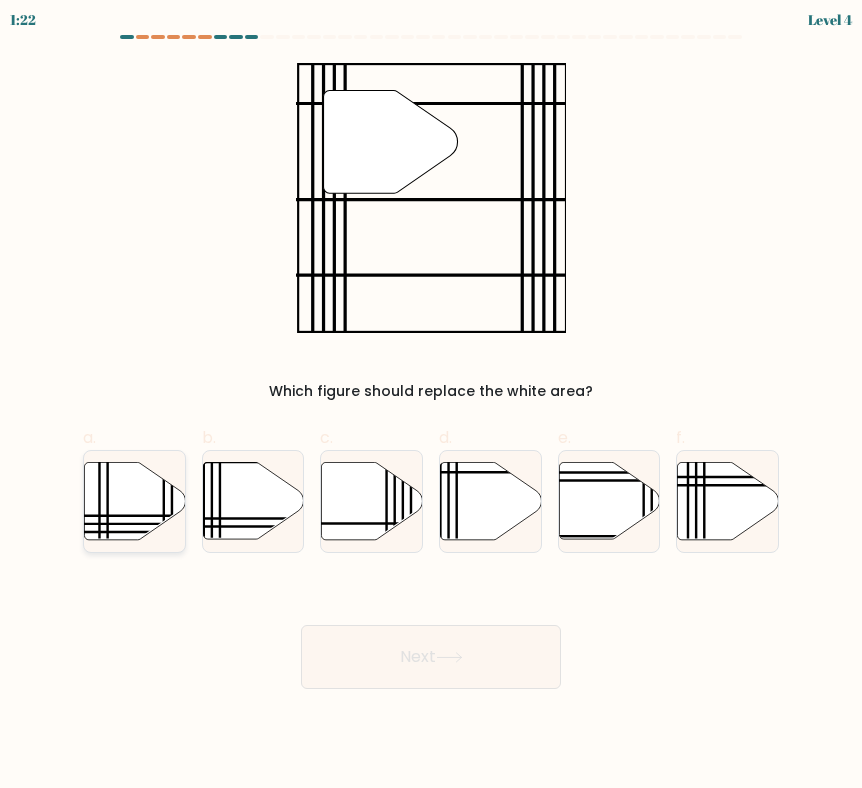 click at bounding box center (134, 500) 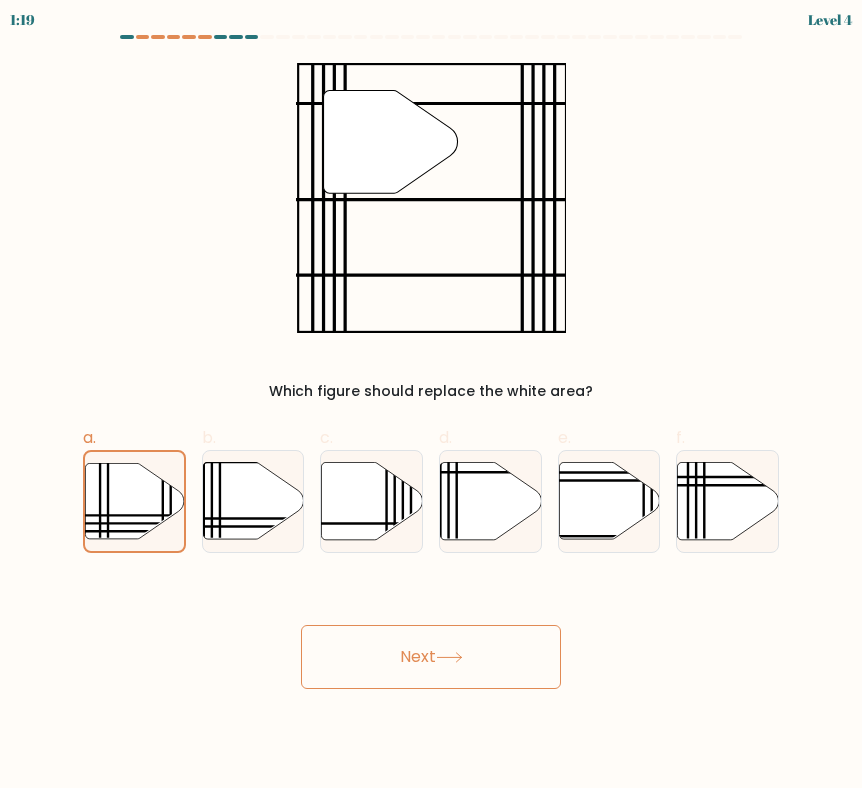 click on "Next" at bounding box center [431, 657] 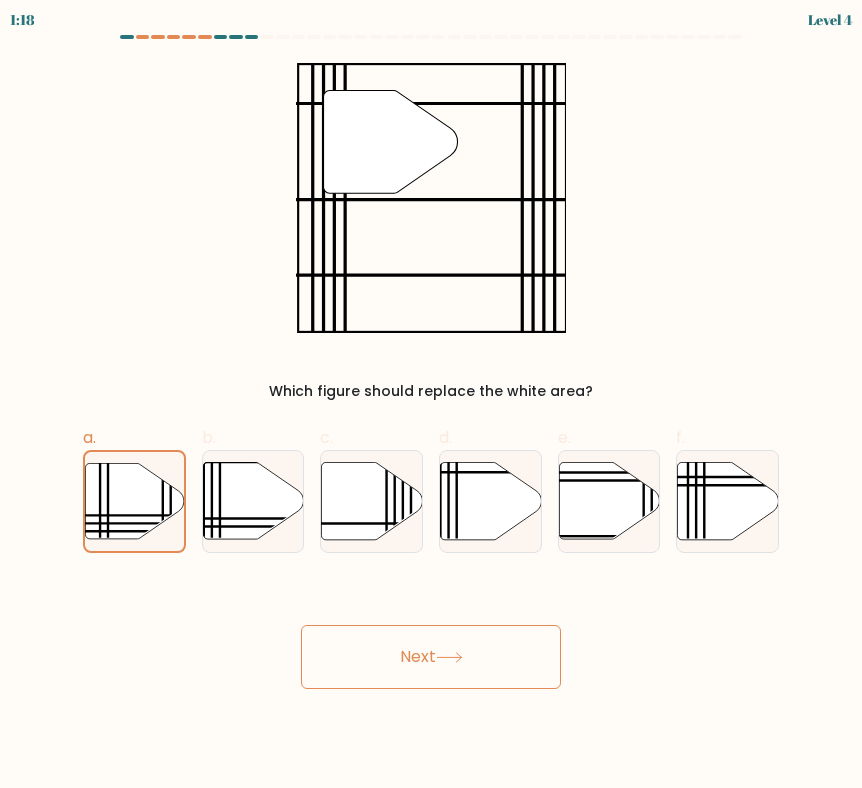 click on "Next" at bounding box center (431, 657) 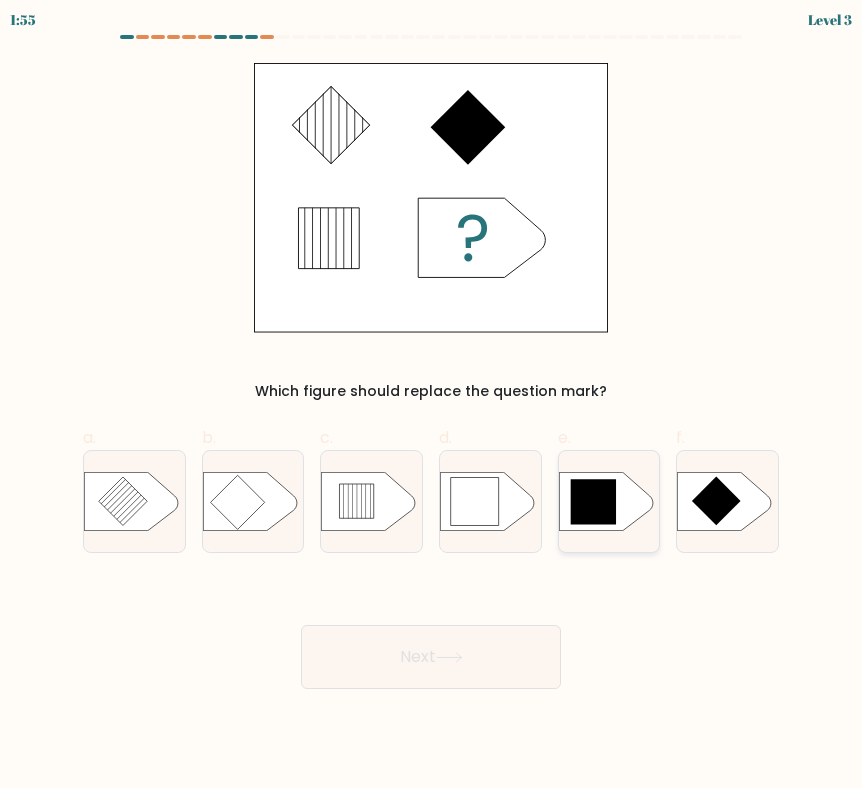 click at bounding box center [593, 502] 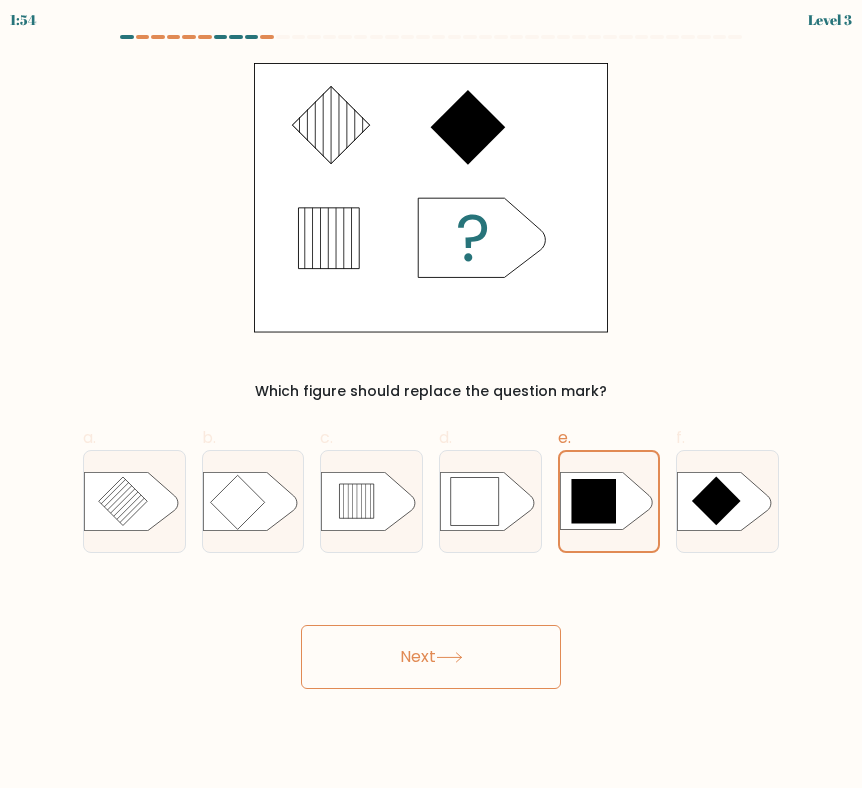 click on "Next" at bounding box center (431, 657) 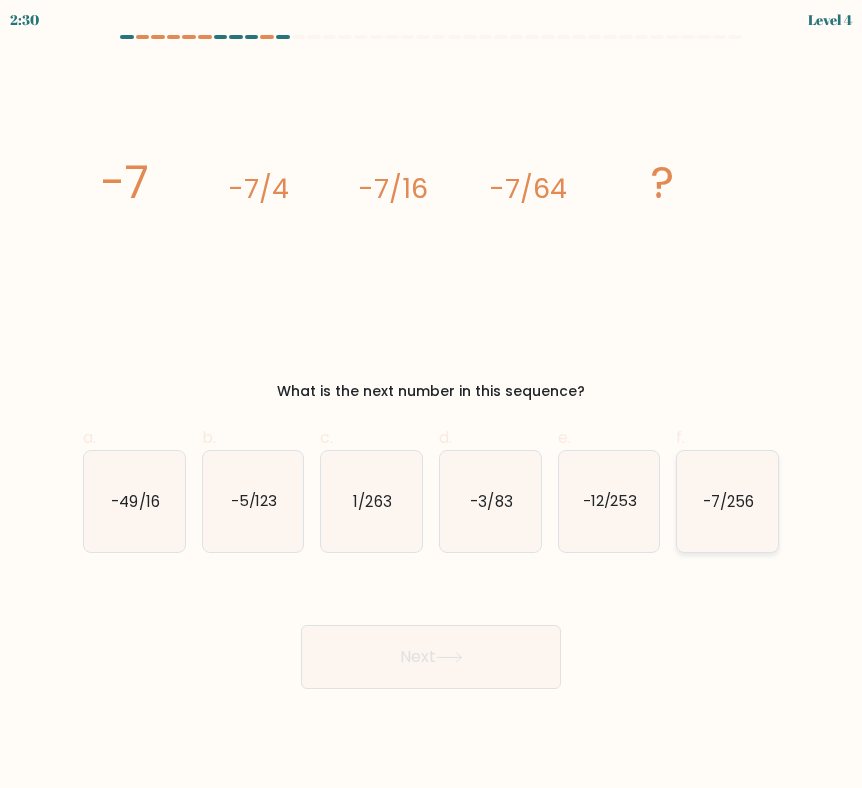 click on "-7/256" at bounding box center (727, 501) 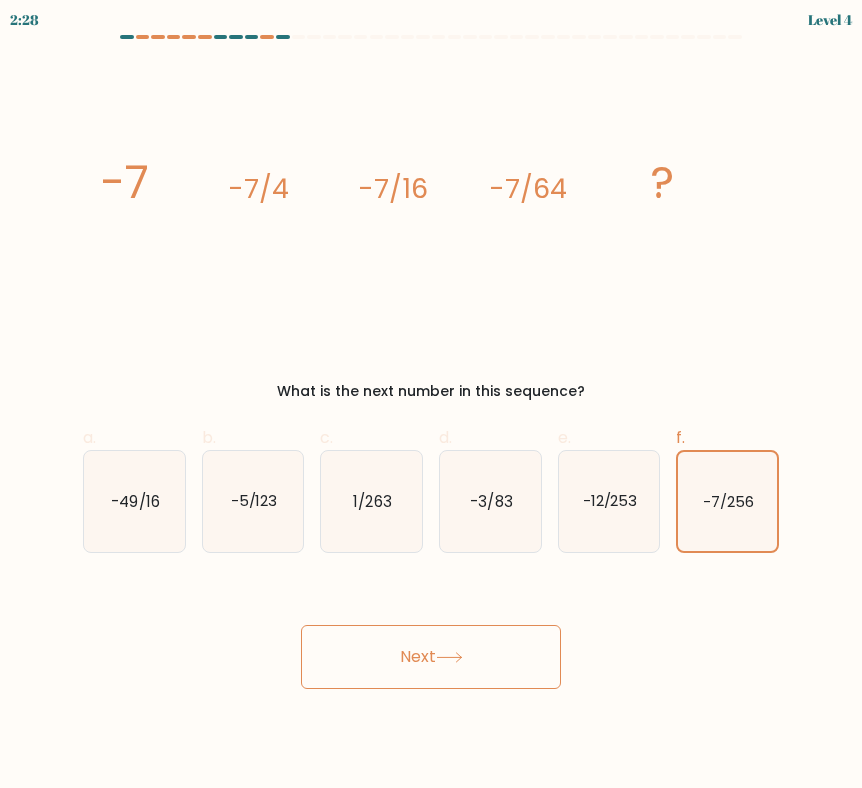click on "Next" at bounding box center (431, 657) 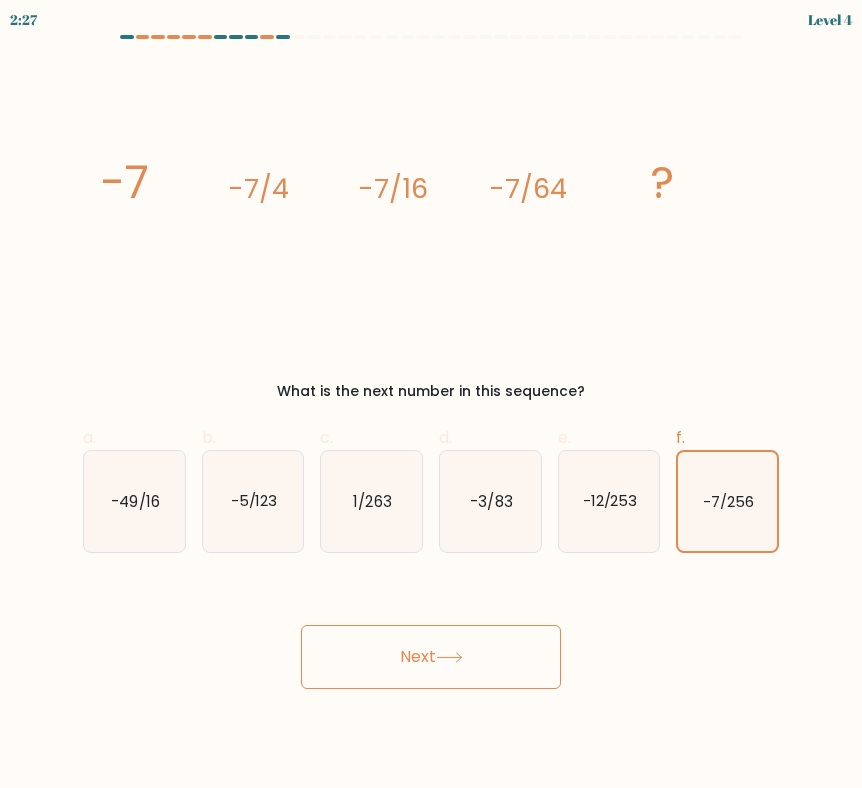 click on "Next" at bounding box center [431, 657] 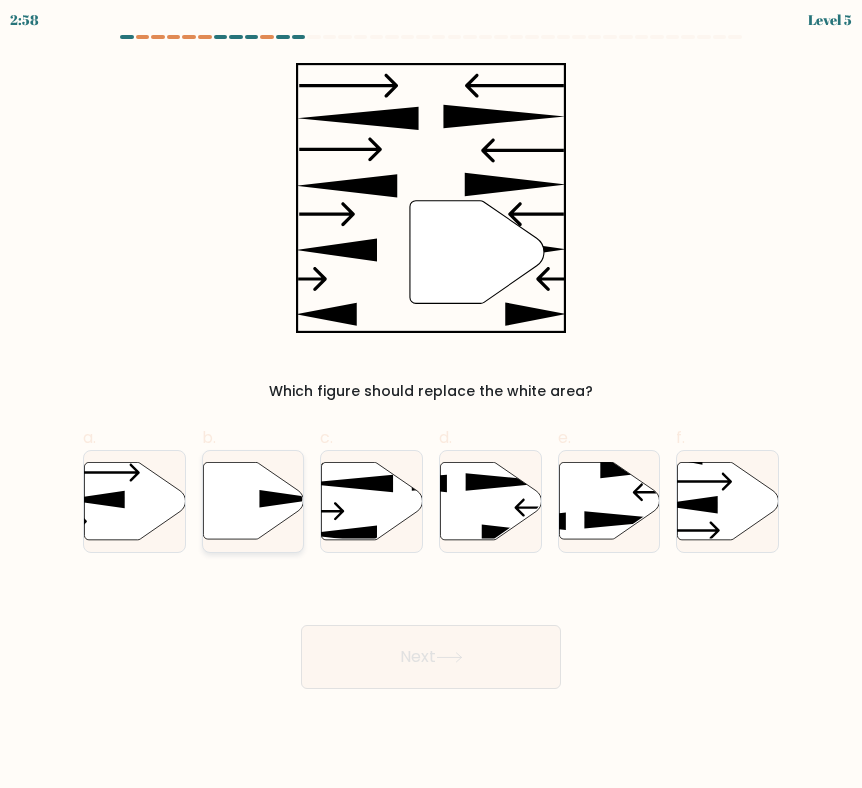 click at bounding box center [253, 500] 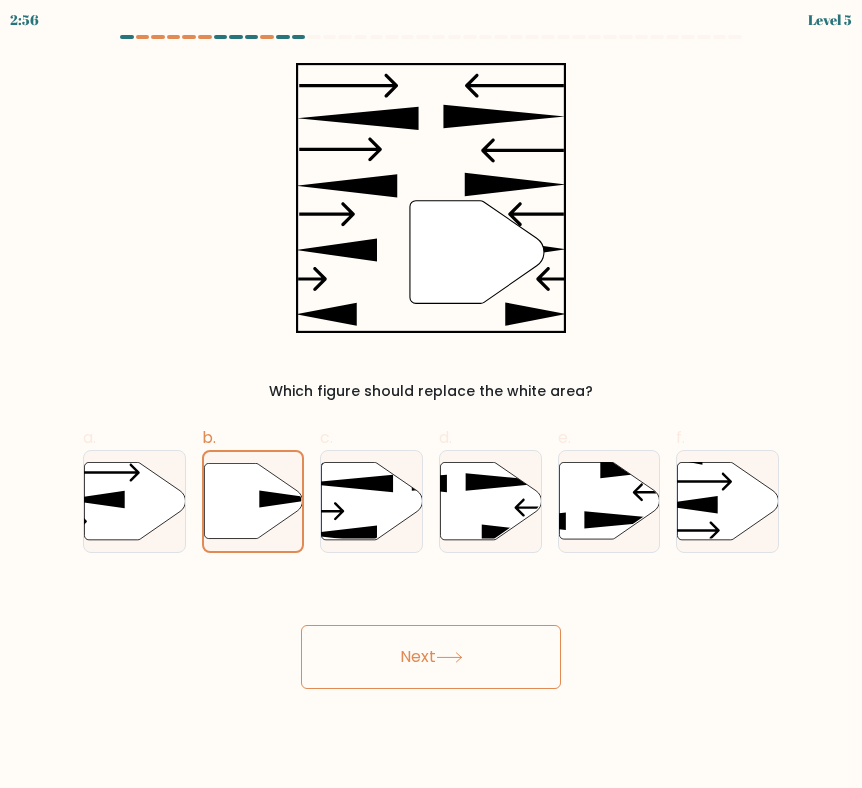 click on "Next" at bounding box center [431, 657] 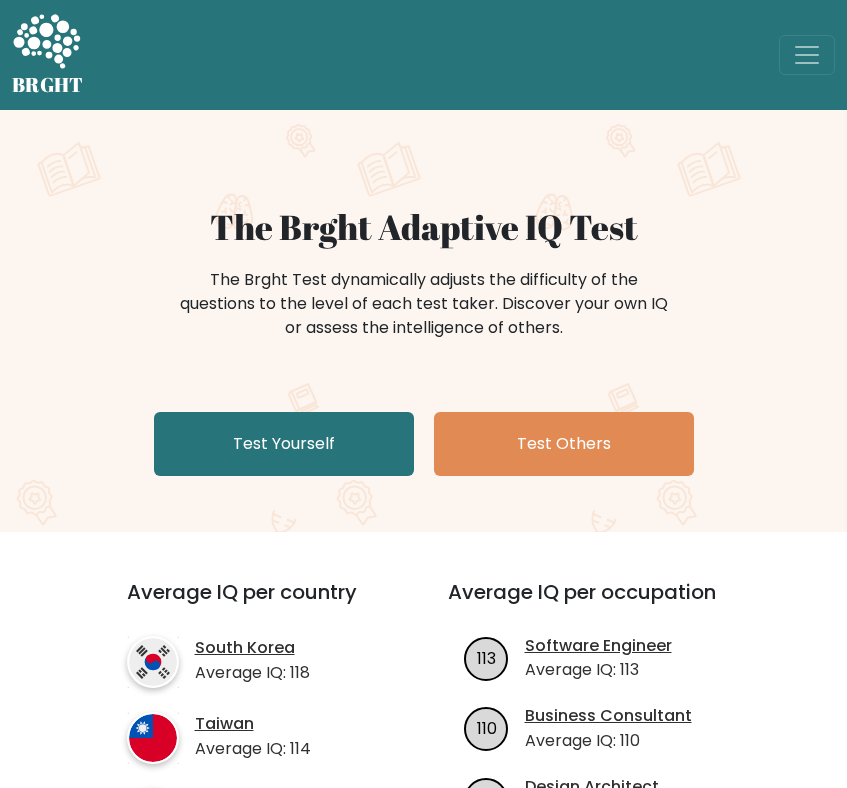 scroll, scrollTop: 0, scrollLeft: 0, axis: both 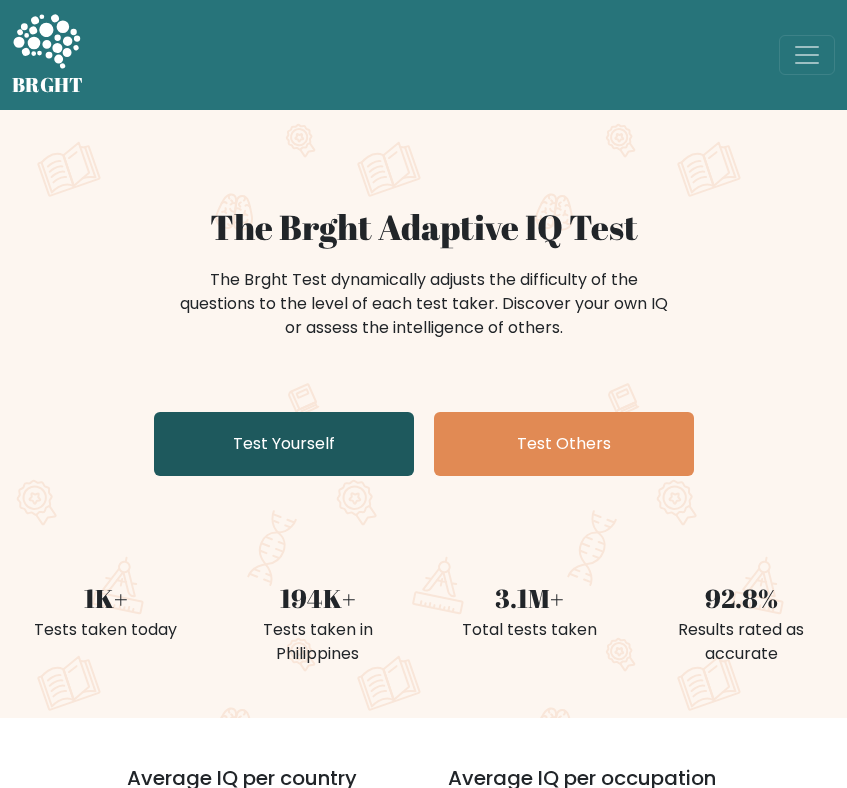 click on "Test Yourself" at bounding box center [284, 444] 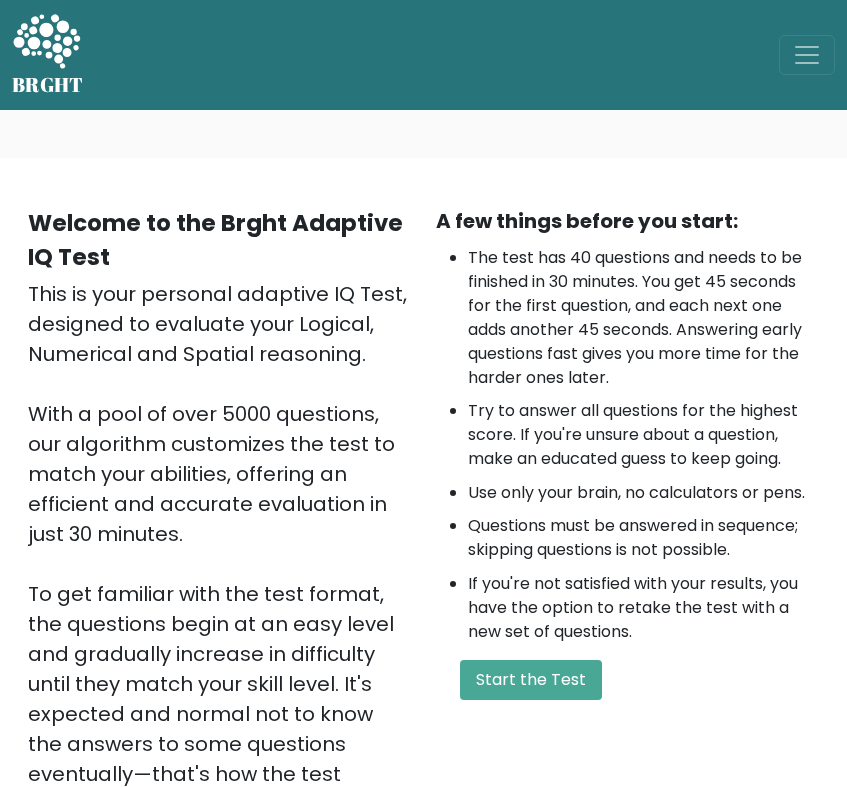 scroll, scrollTop: 0, scrollLeft: 0, axis: both 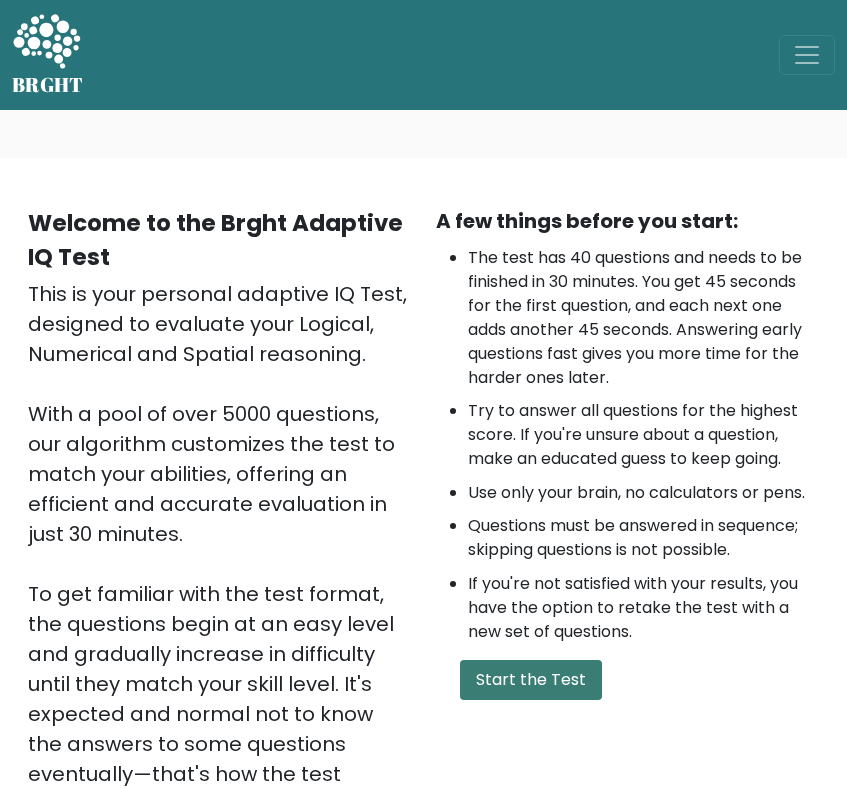 click on "Start the Test" at bounding box center (531, 680) 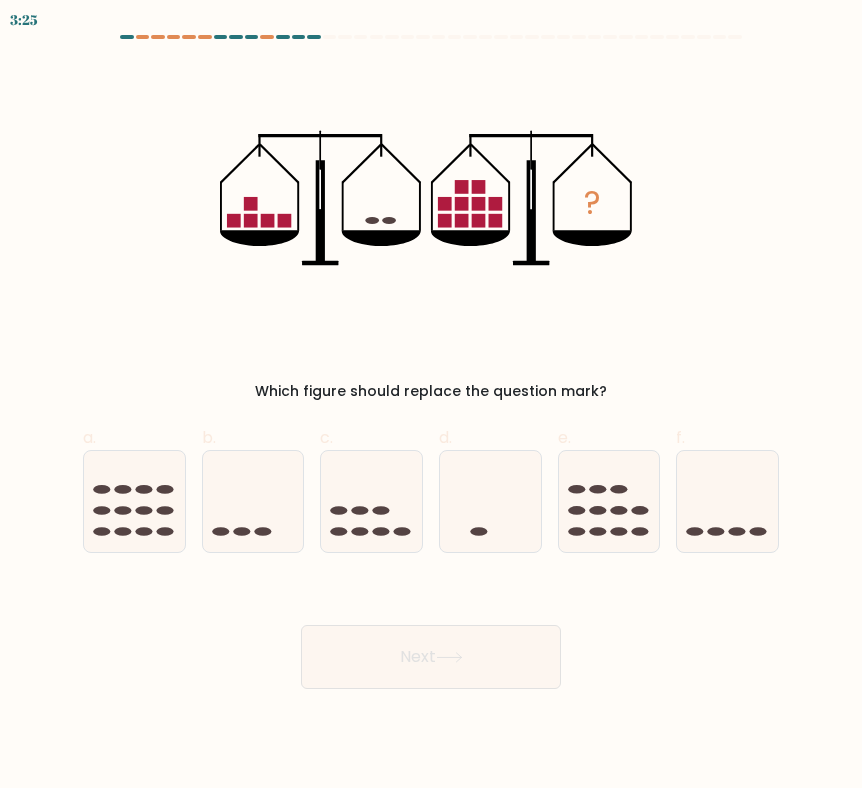 scroll, scrollTop: 0, scrollLeft: 0, axis: both 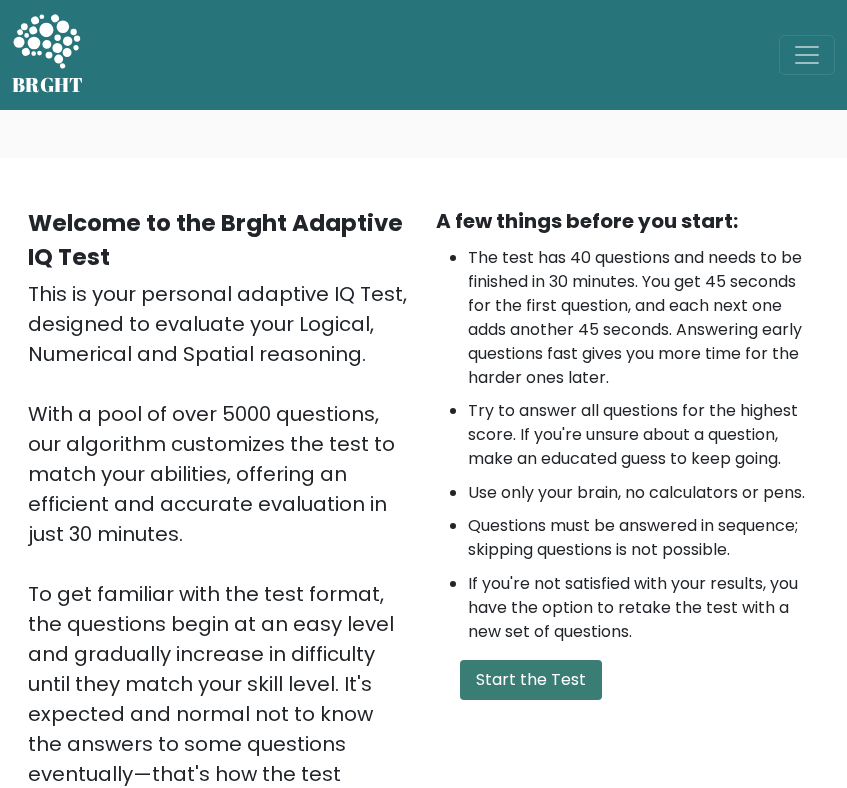 click on "Start the Test" at bounding box center (531, 680) 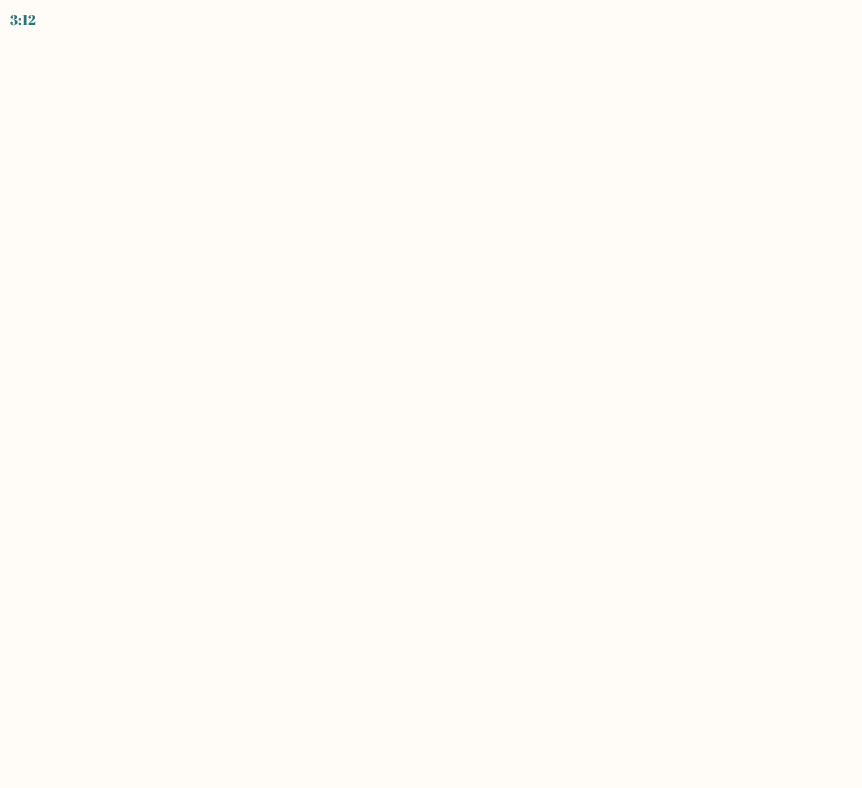 scroll, scrollTop: 0, scrollLeft: 0, axis: both 